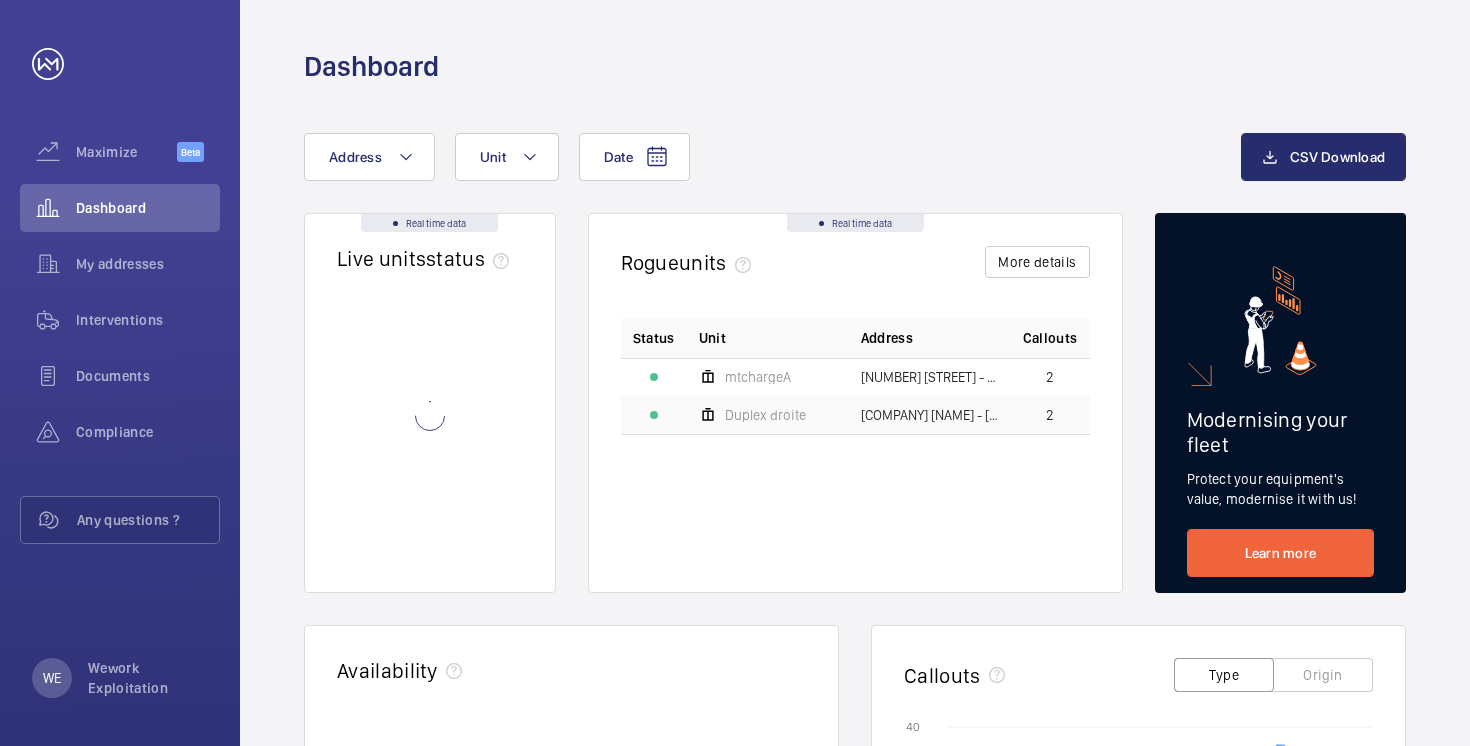 scroll, scrollTop: 0, scrollLeft: 0, axis: both 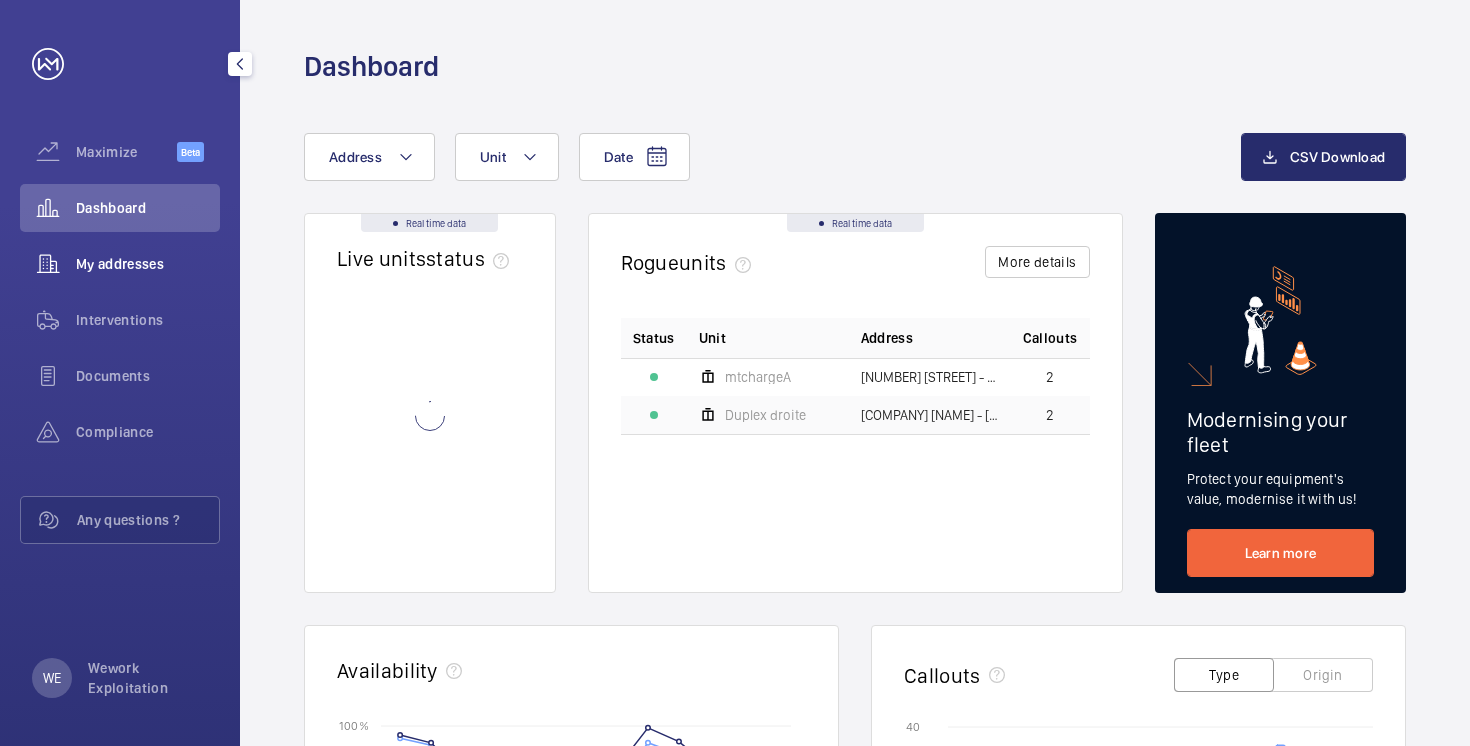 click on "My addresses" 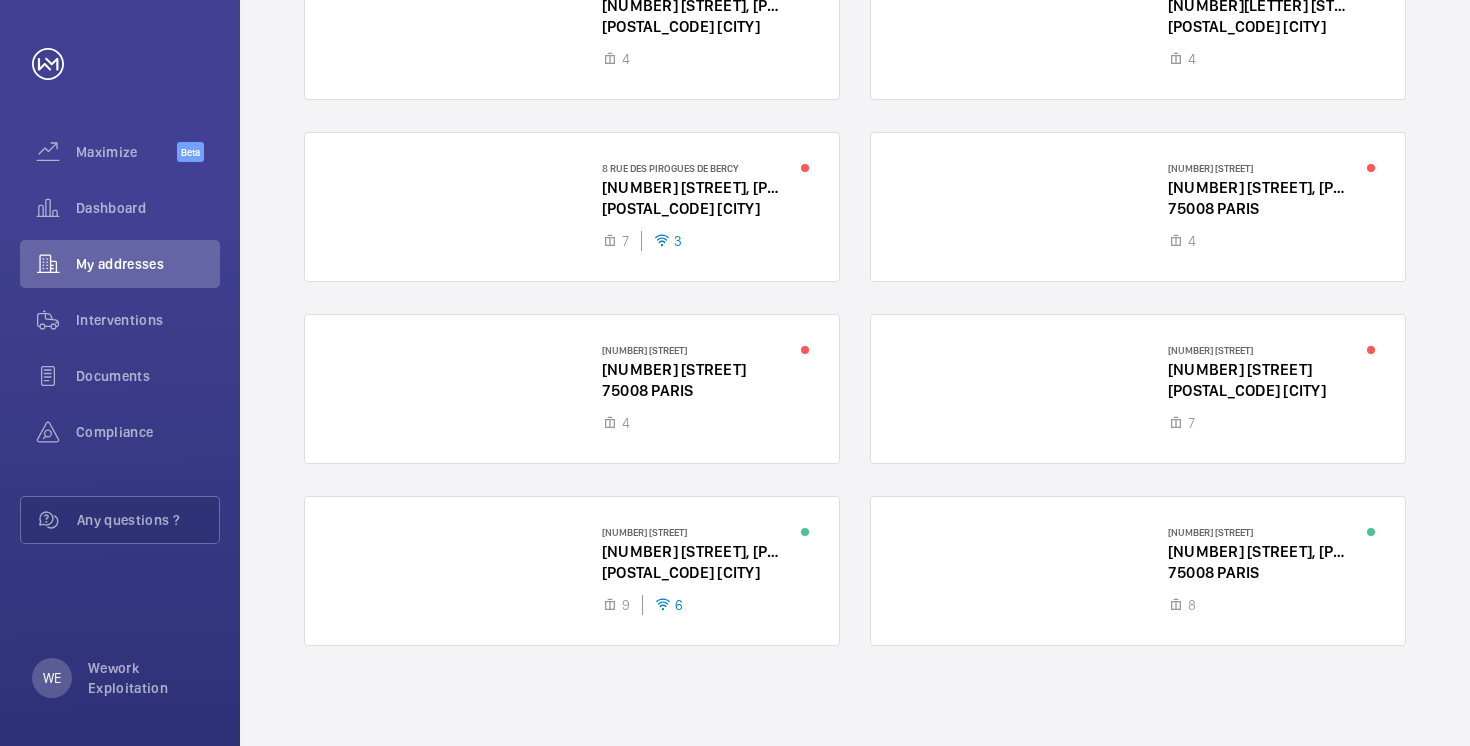scroll, scrollTop: 0, scrollLeft: 0, axis: both 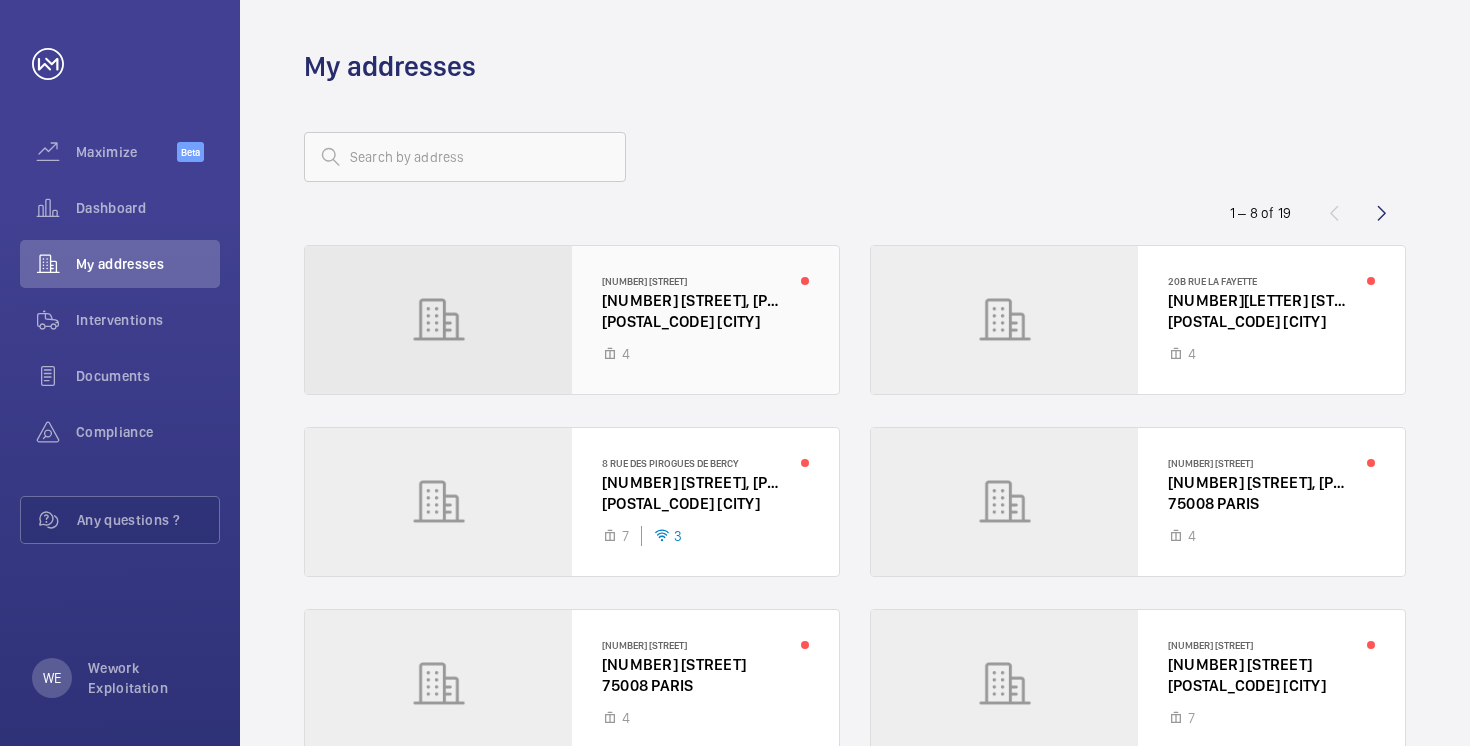 click 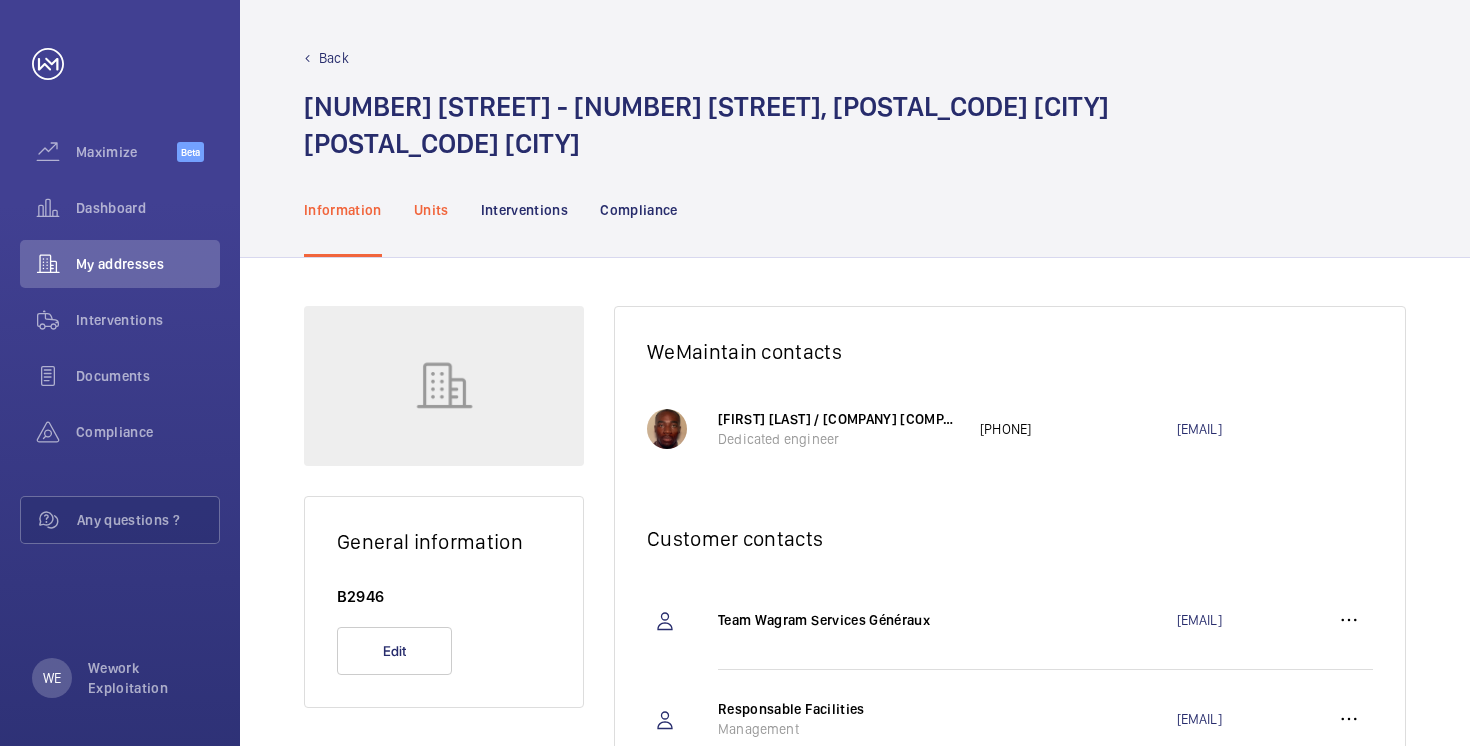 click on "Units" 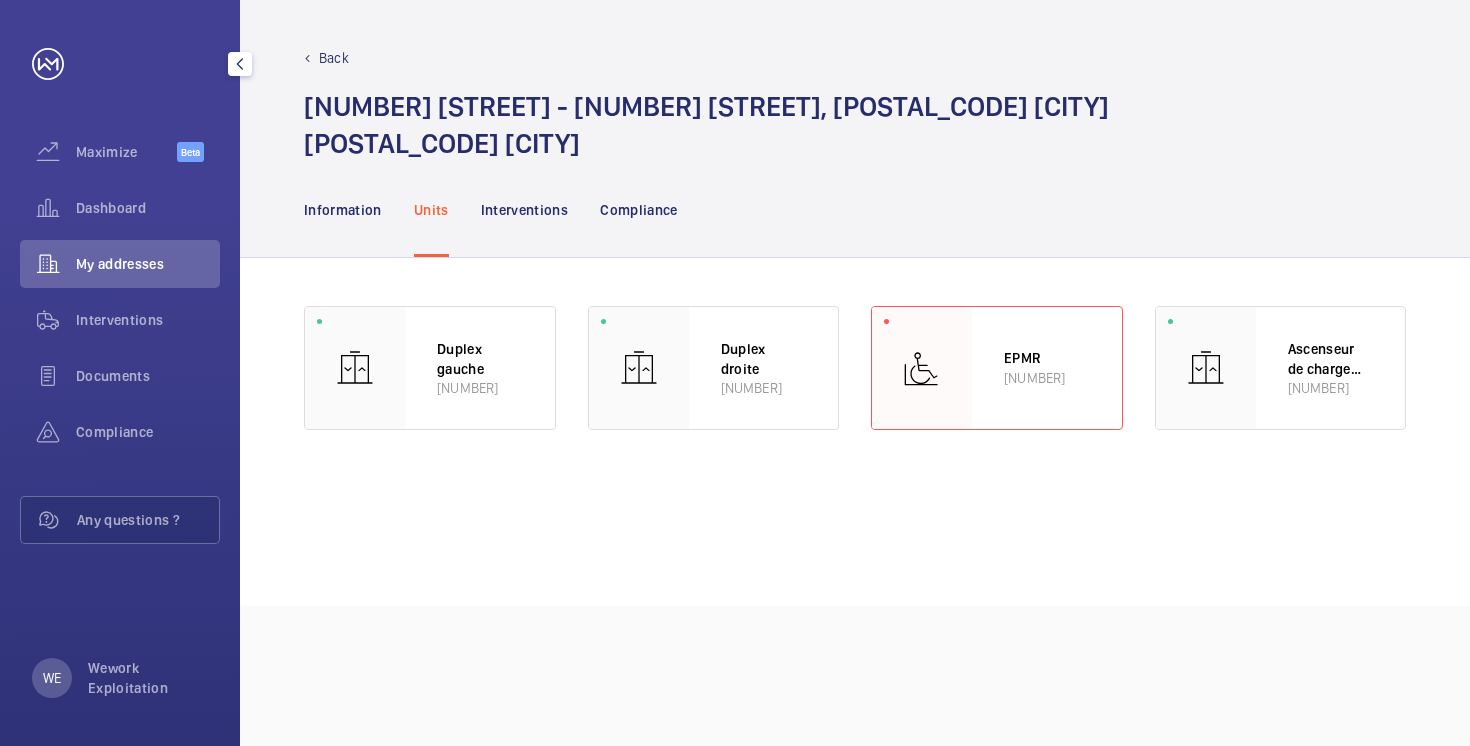 click on "My addresses" 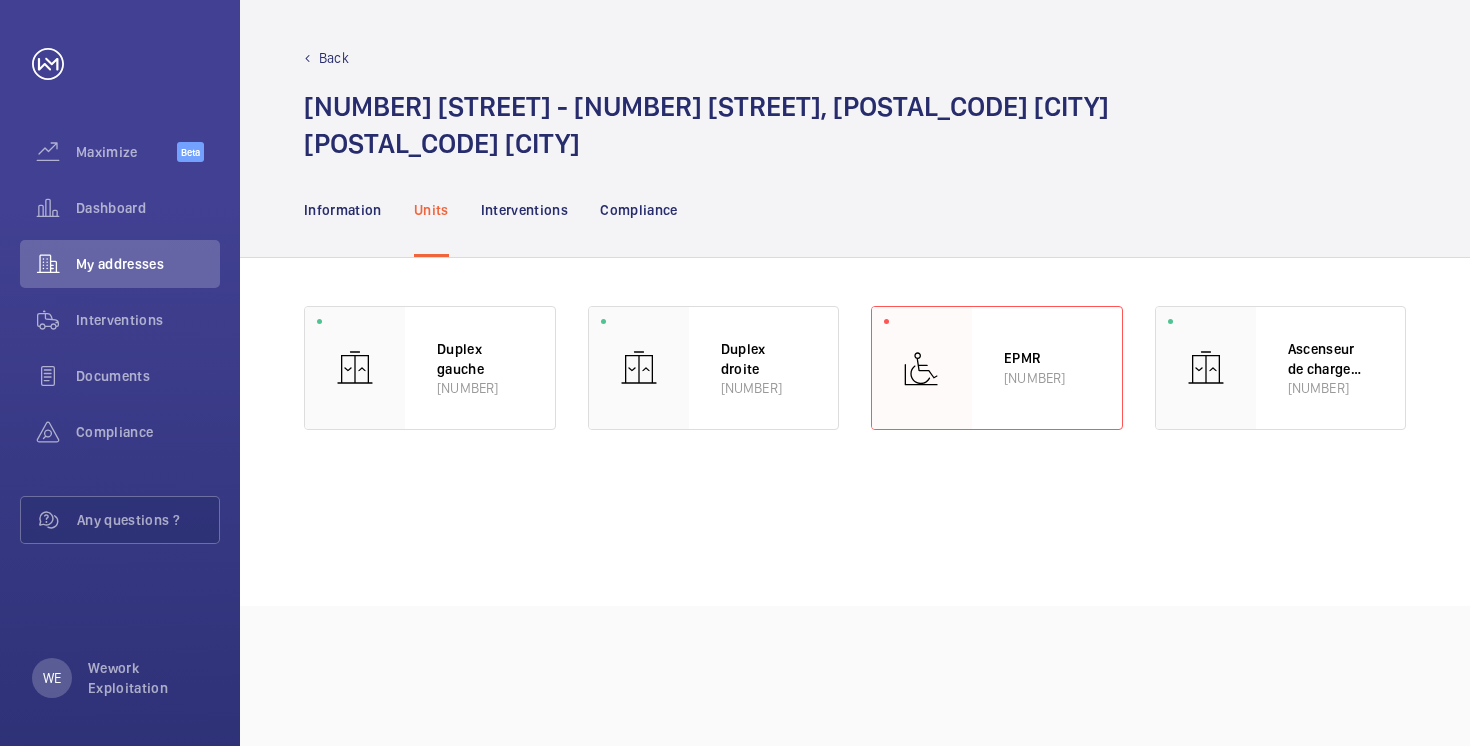click on "Back" 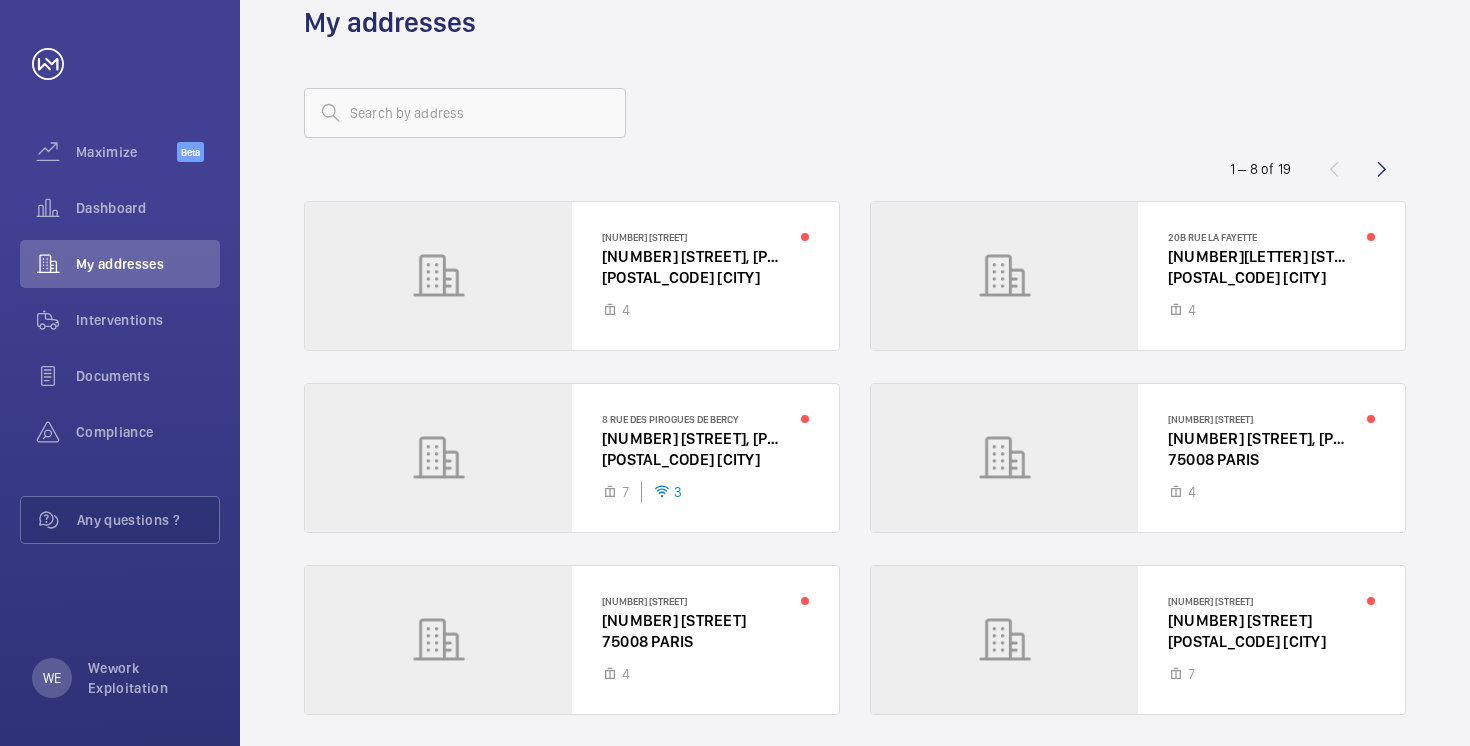 scroll, scrollTop: 0, scrollLeft: 0, axis: both 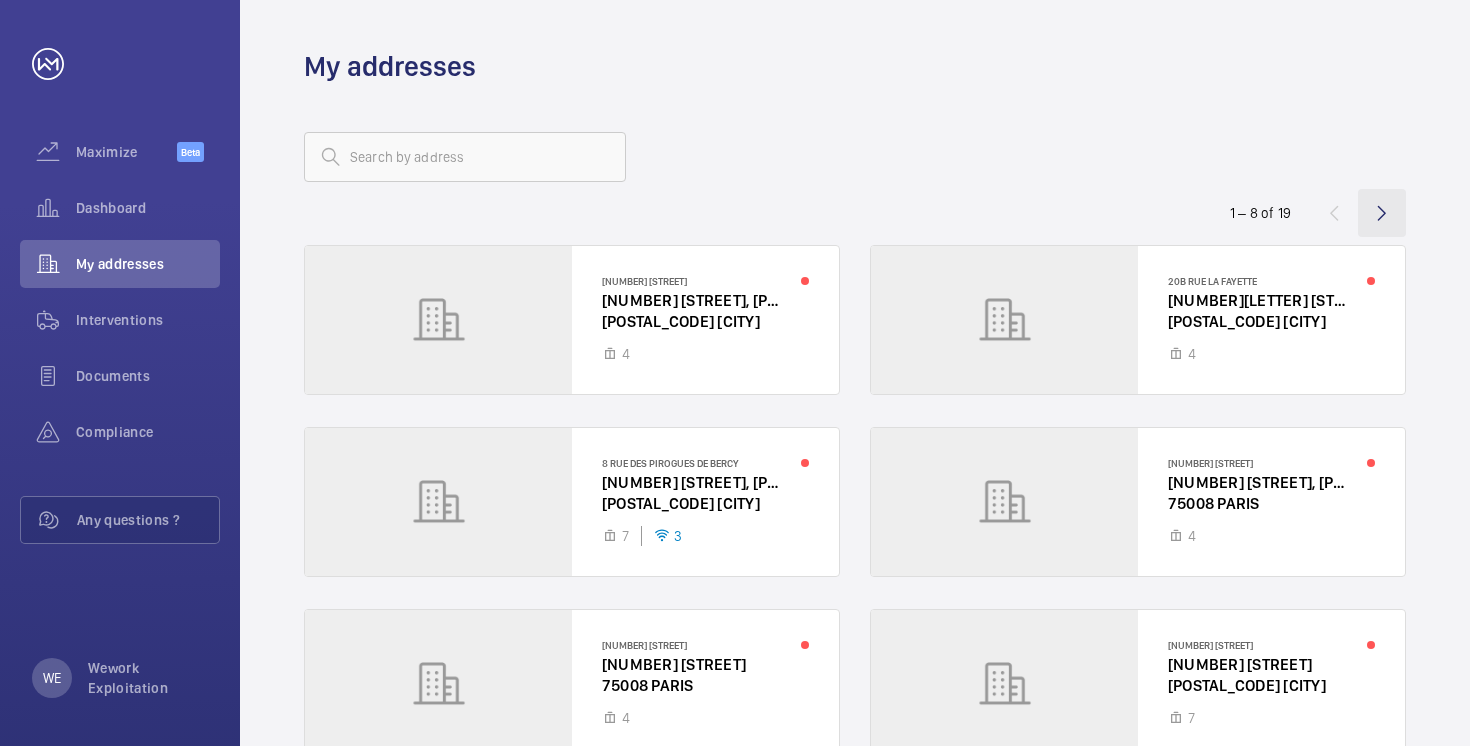 click 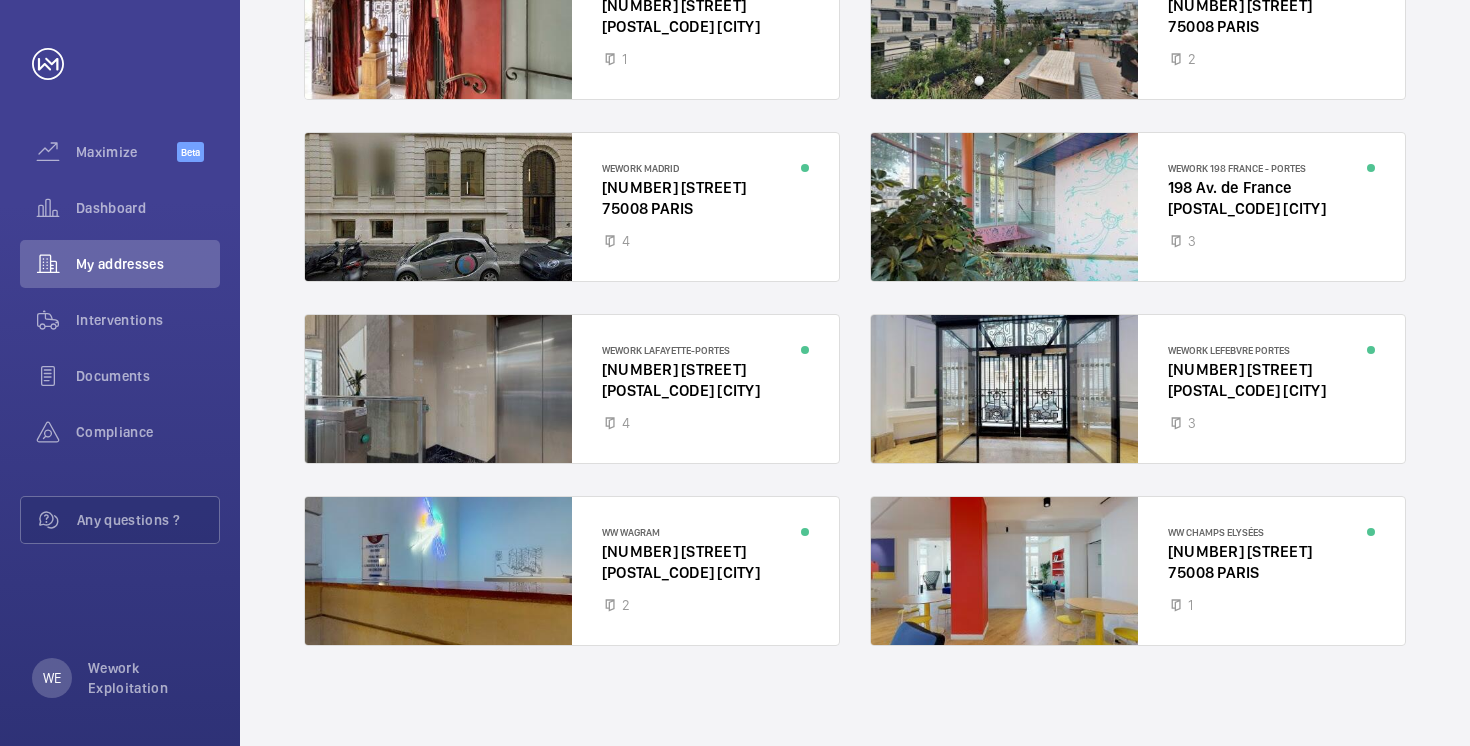 scroll, scrollTop: 0, scrollLeft: 0, axis: both 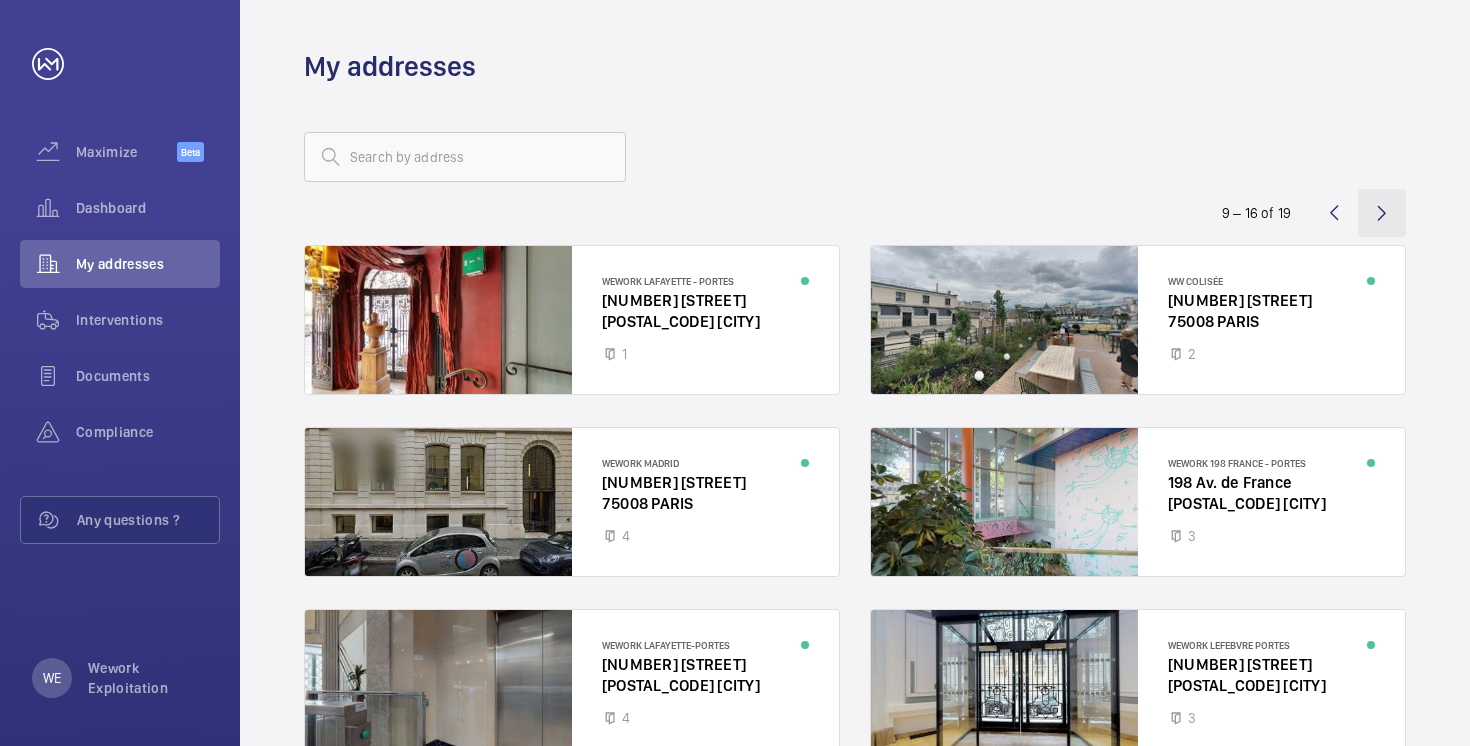 click 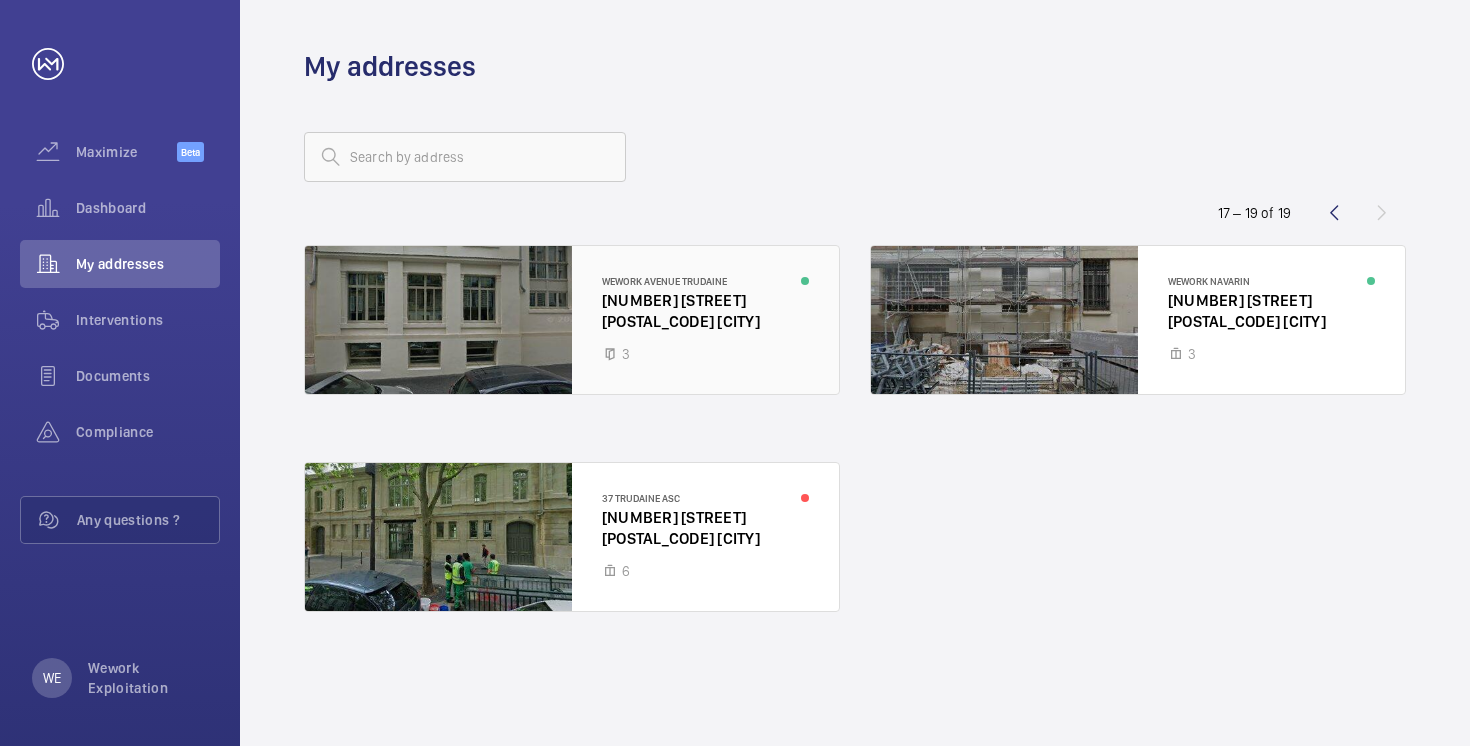 click 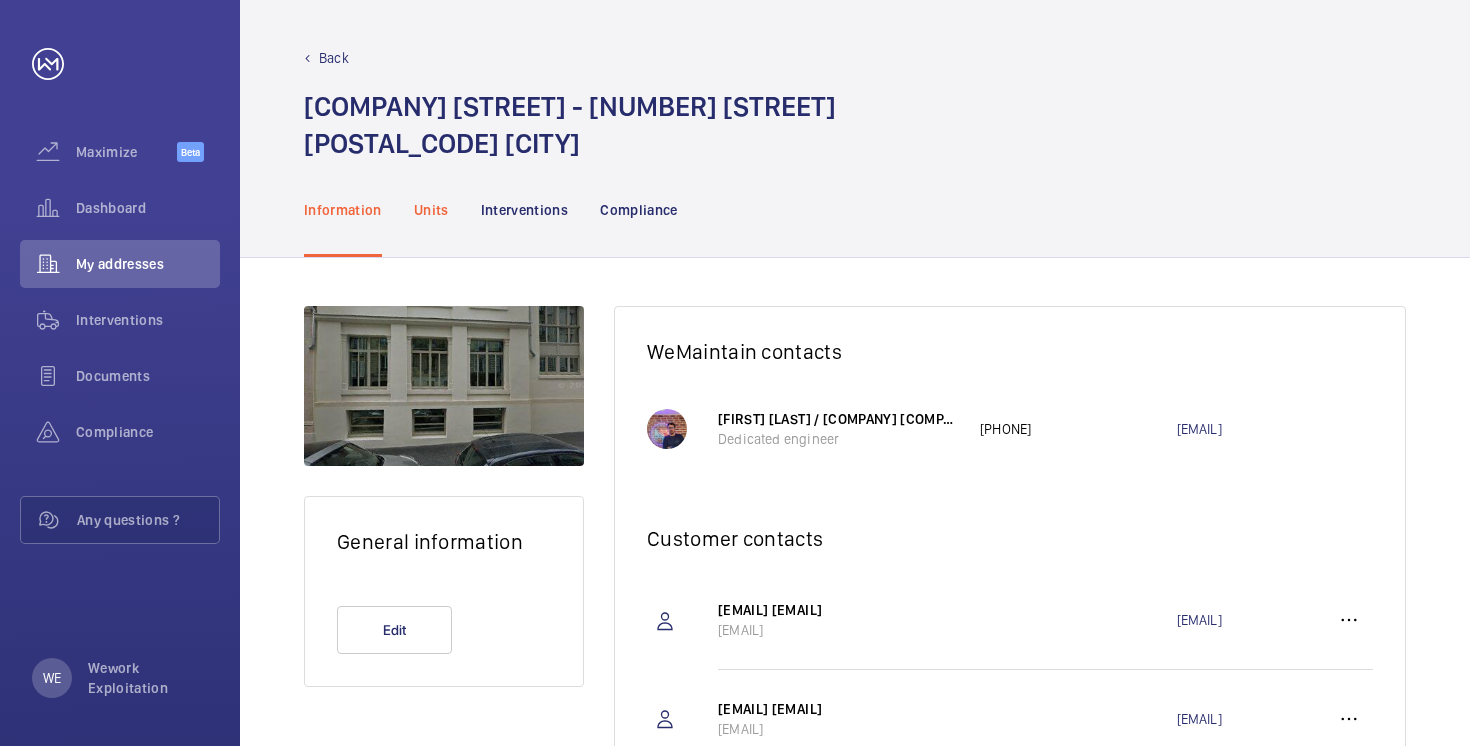 click on "Units" 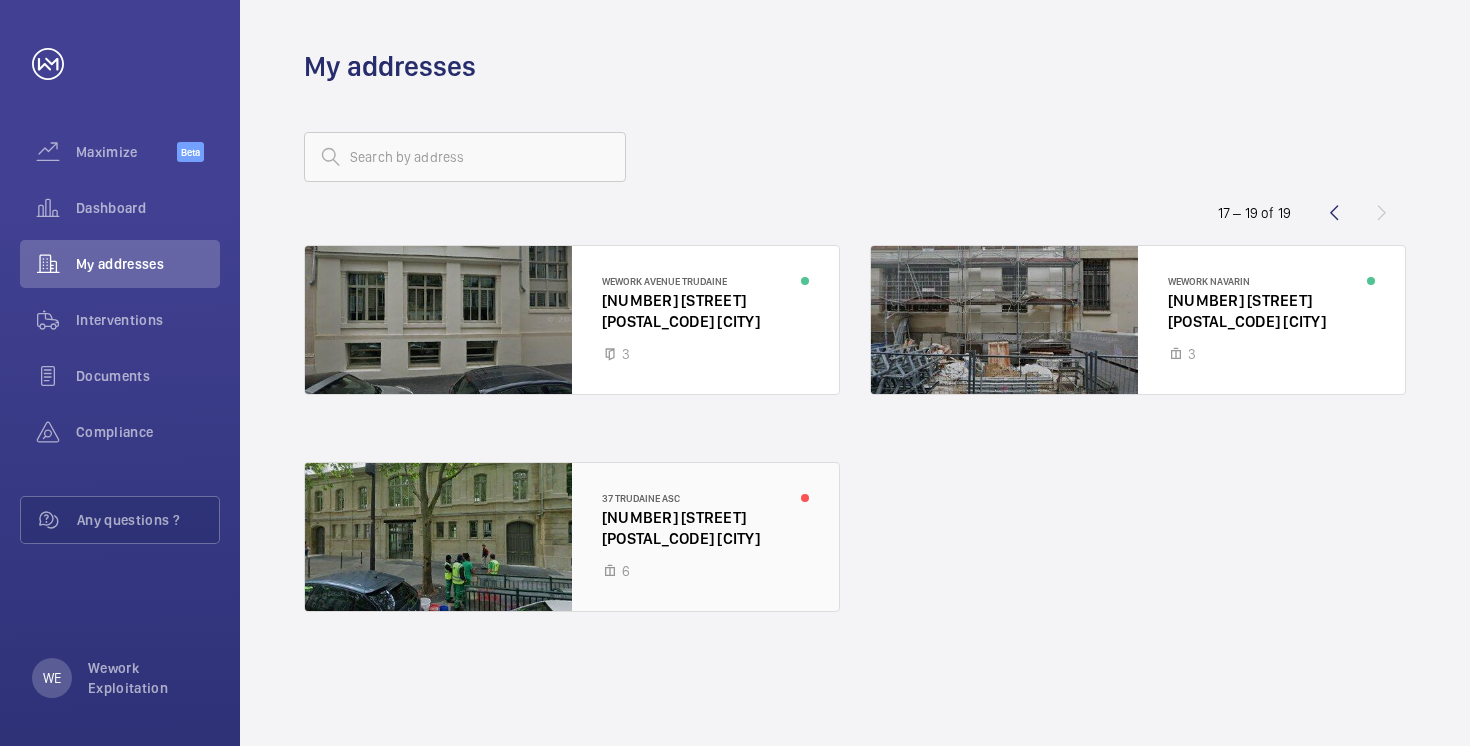 click 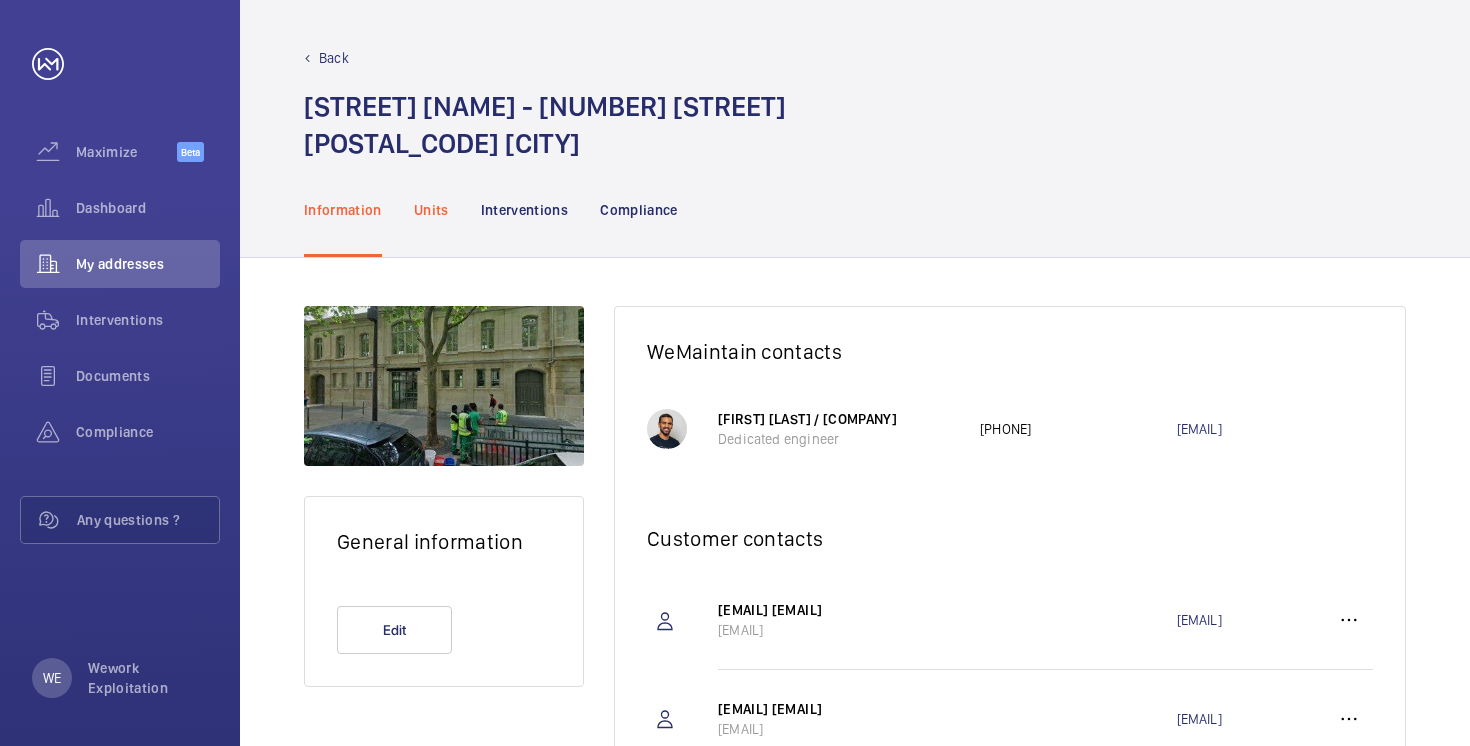 click on "Units" 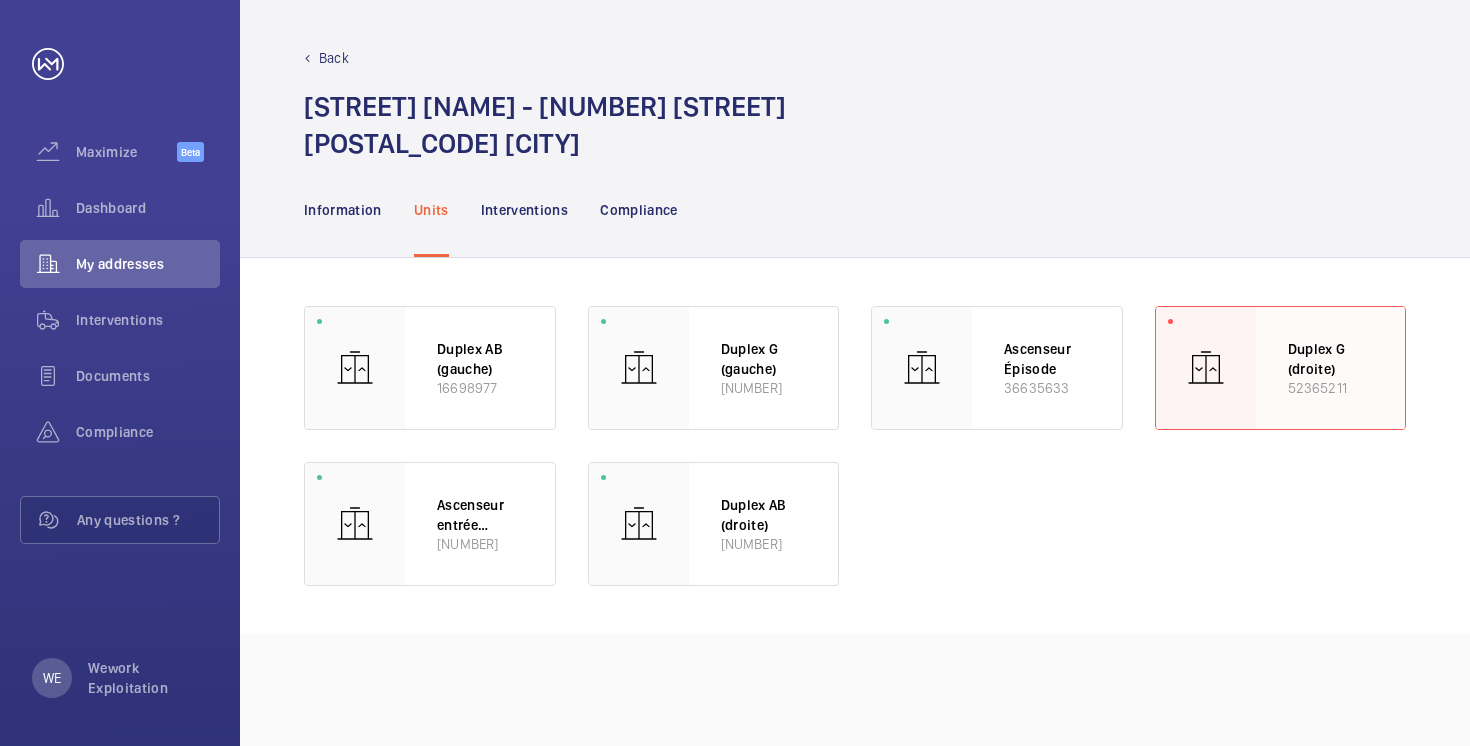 click on "[NAME] [LETTER] [DIRECTION] [NUMBER]" 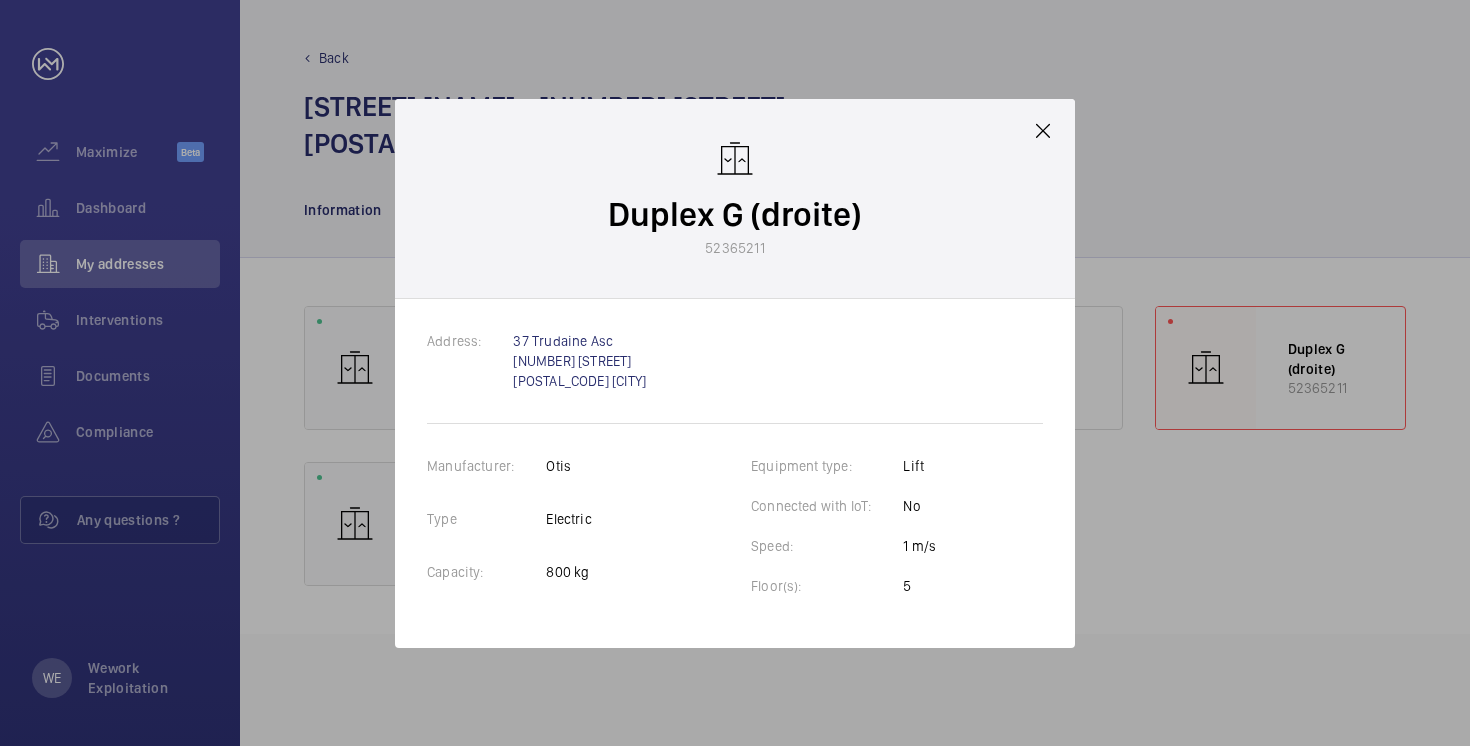 click at bounding box center (735, 373) 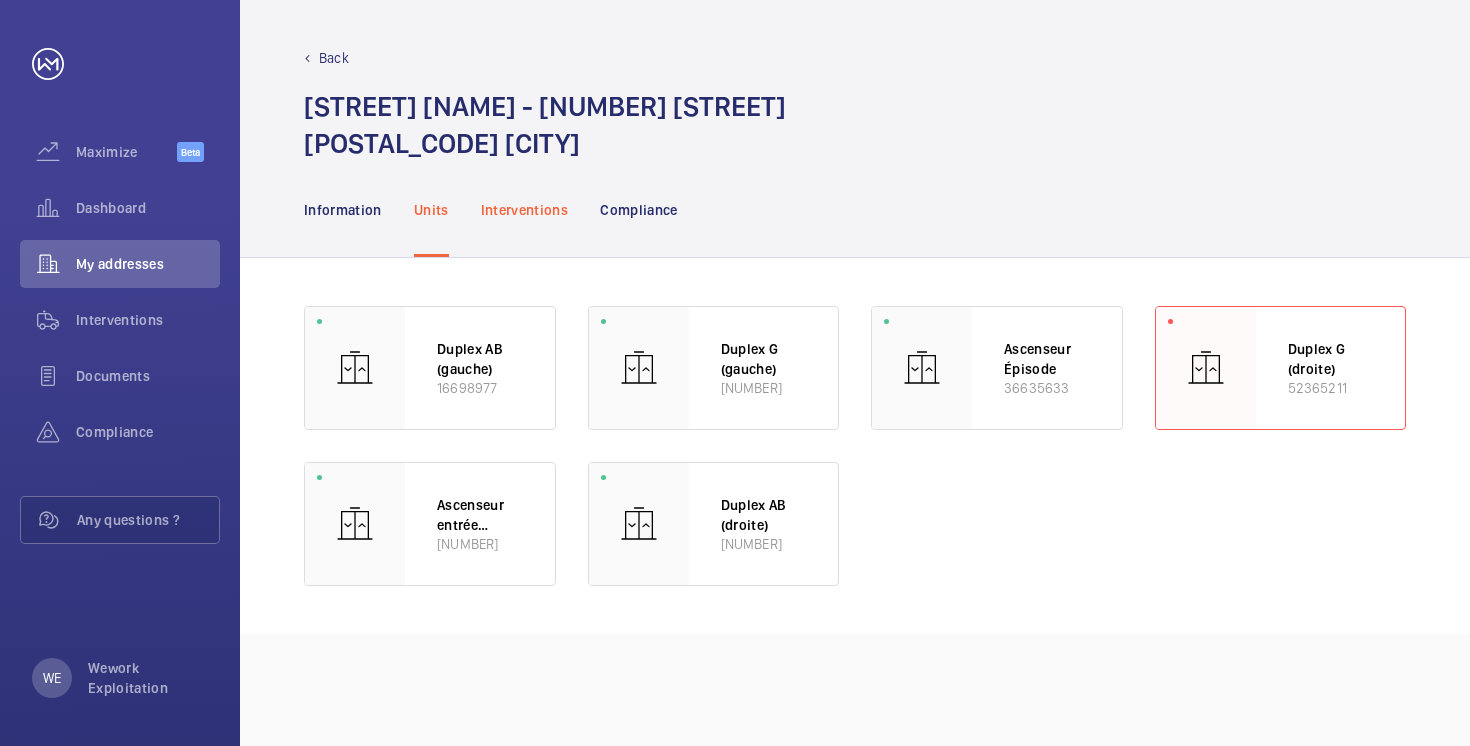 click on "Interventions" 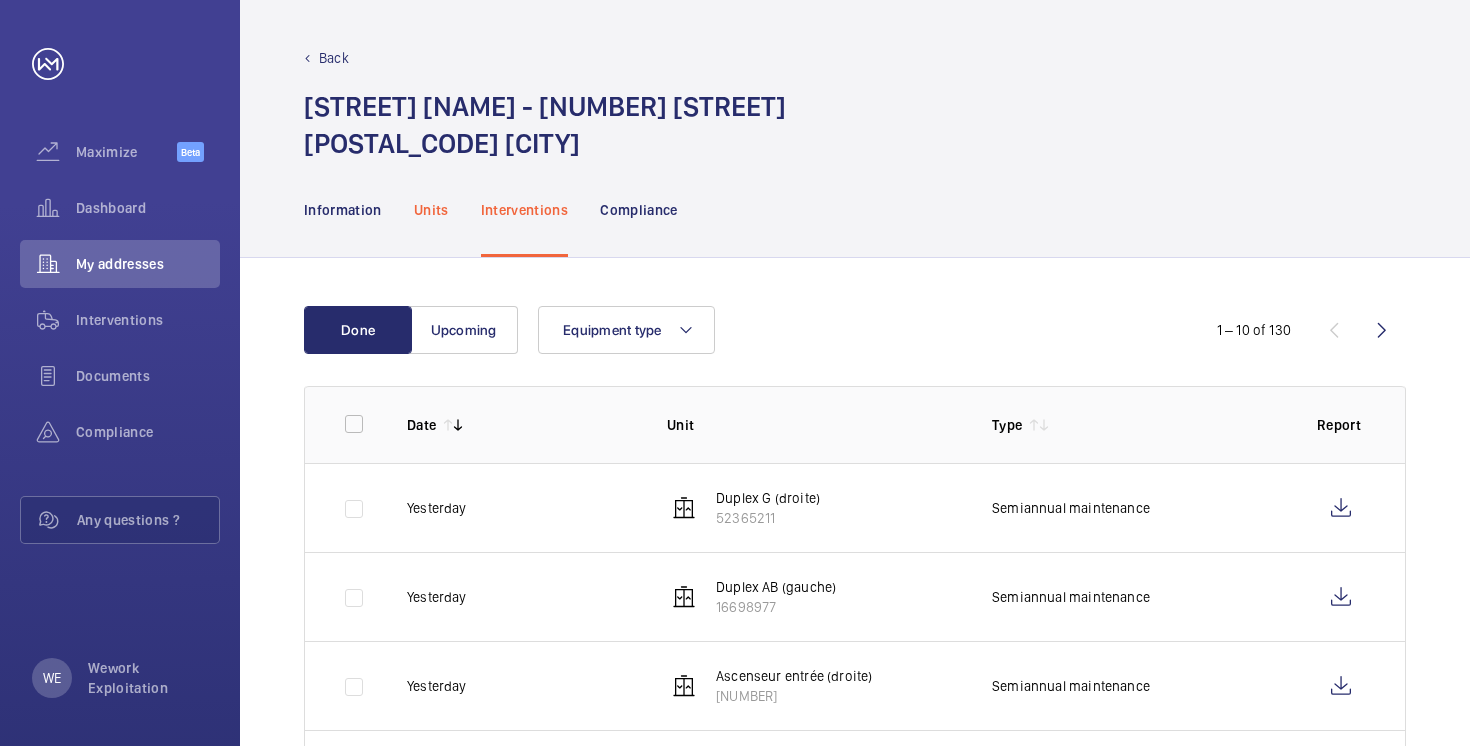 click on "Units" 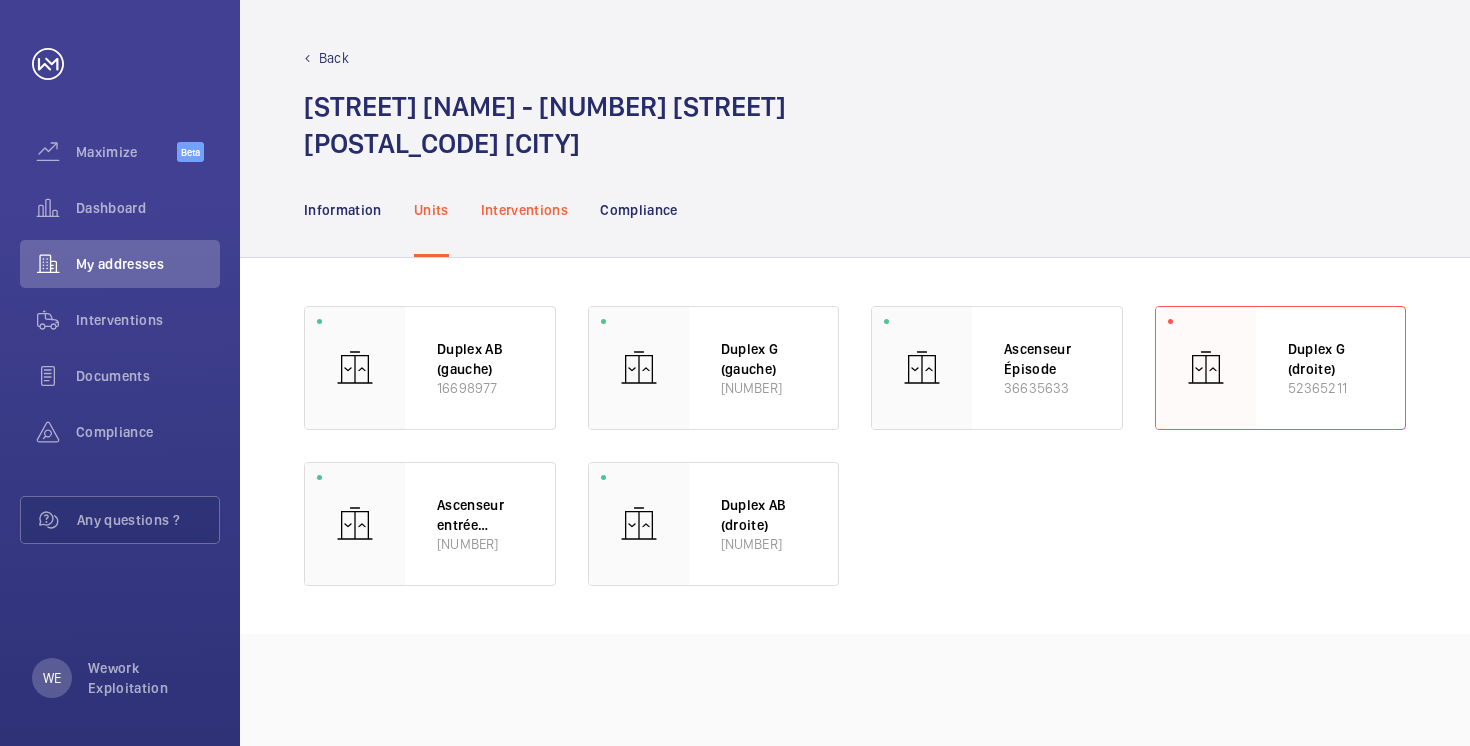 click on "Interventions" 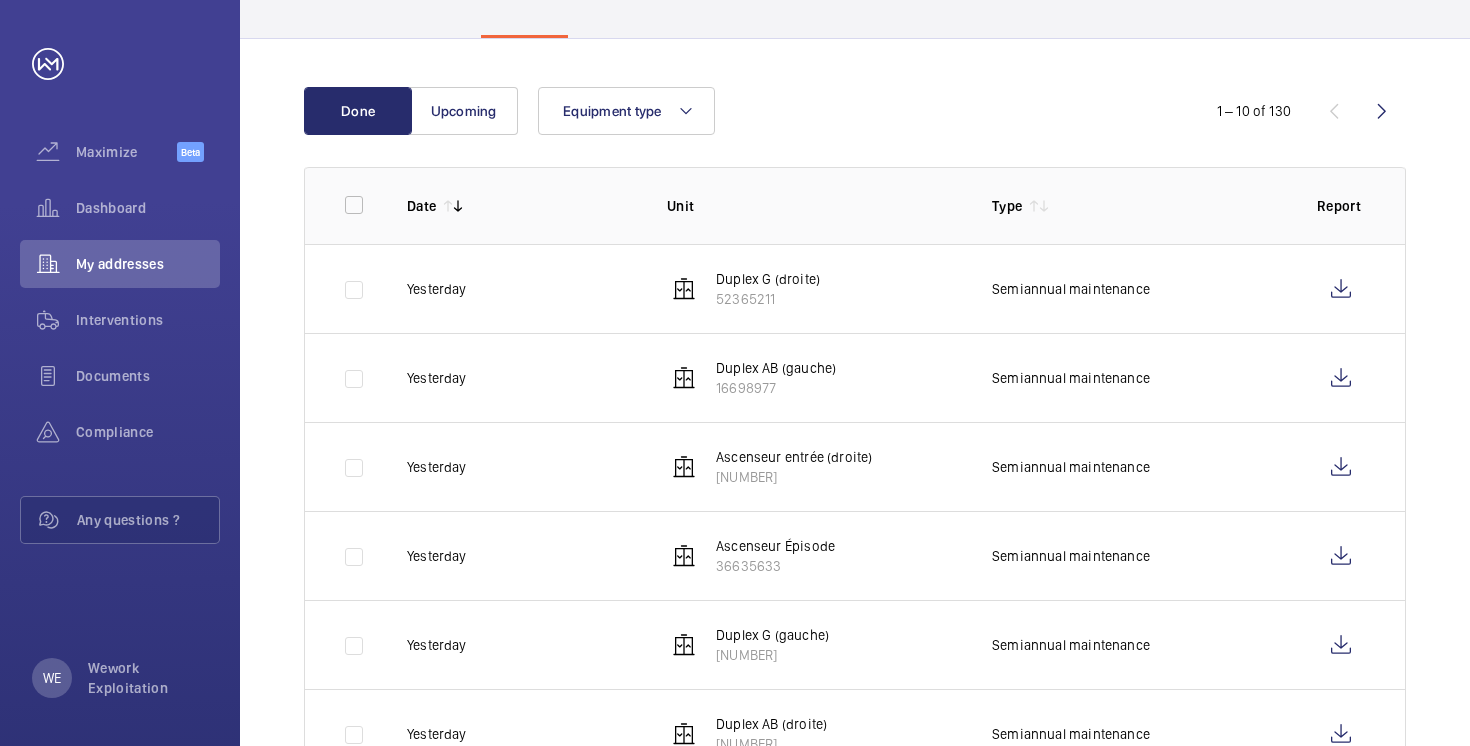 scroll, scrollTop: 0, scrollLeft: 0, axis: both 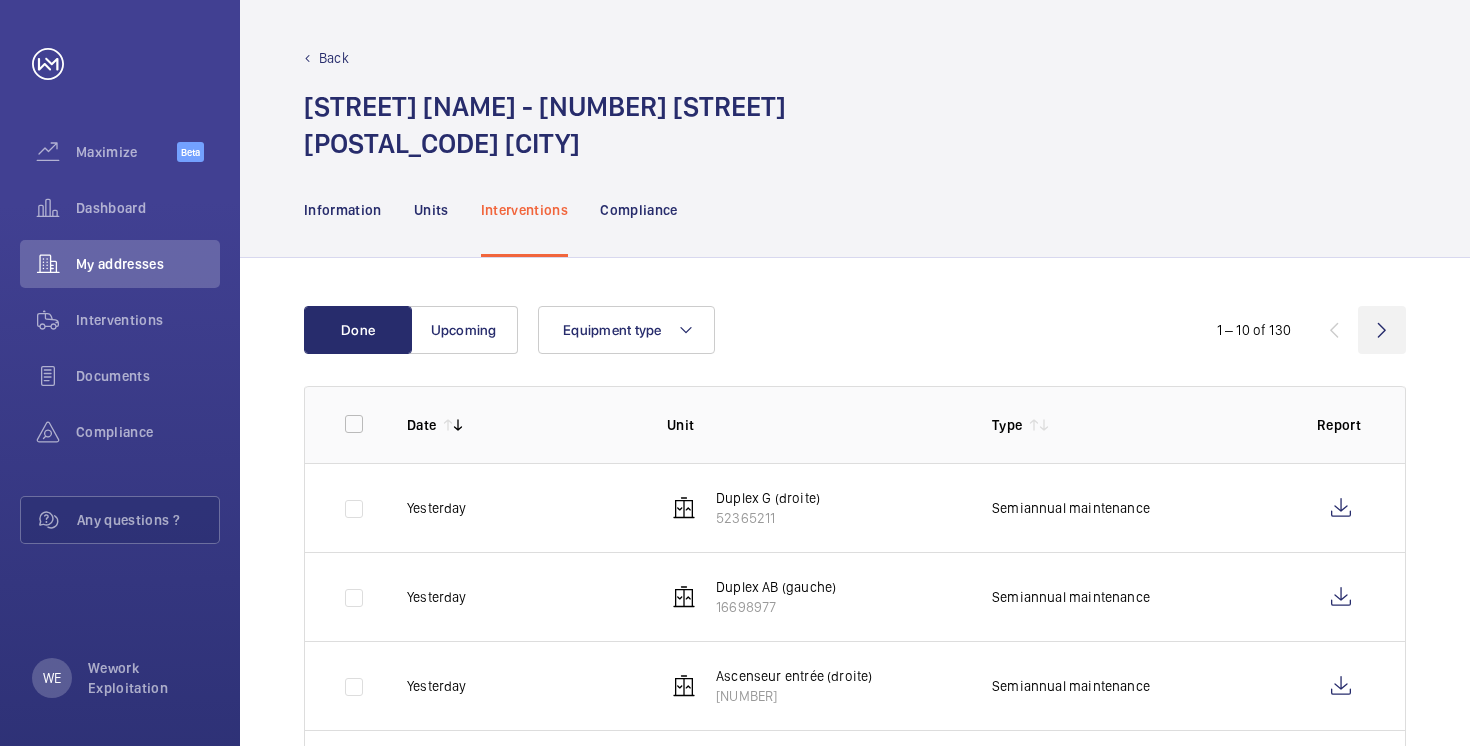 click 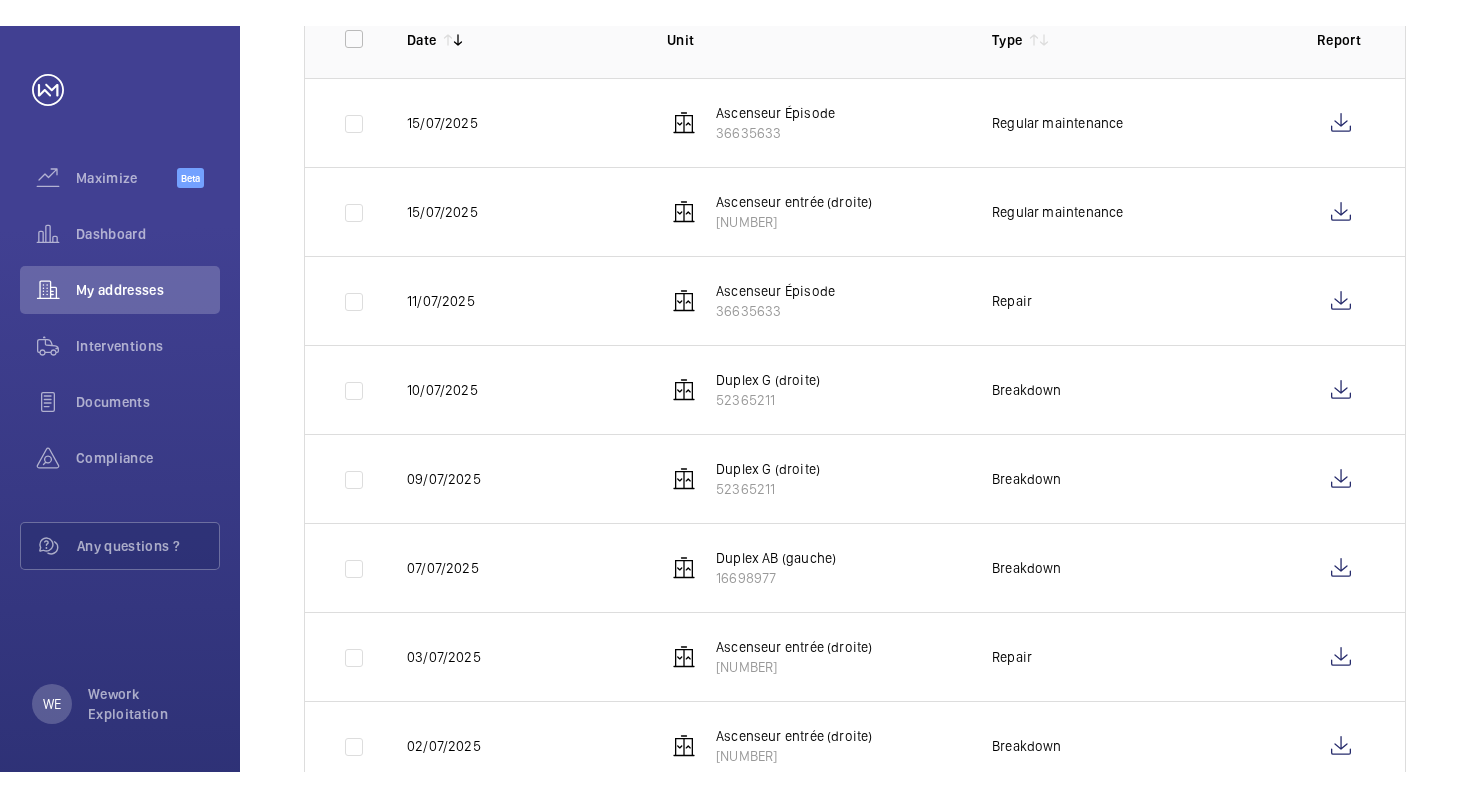 scroll, scrollTop: 505, scrollLeft: 0, axis: vertical 